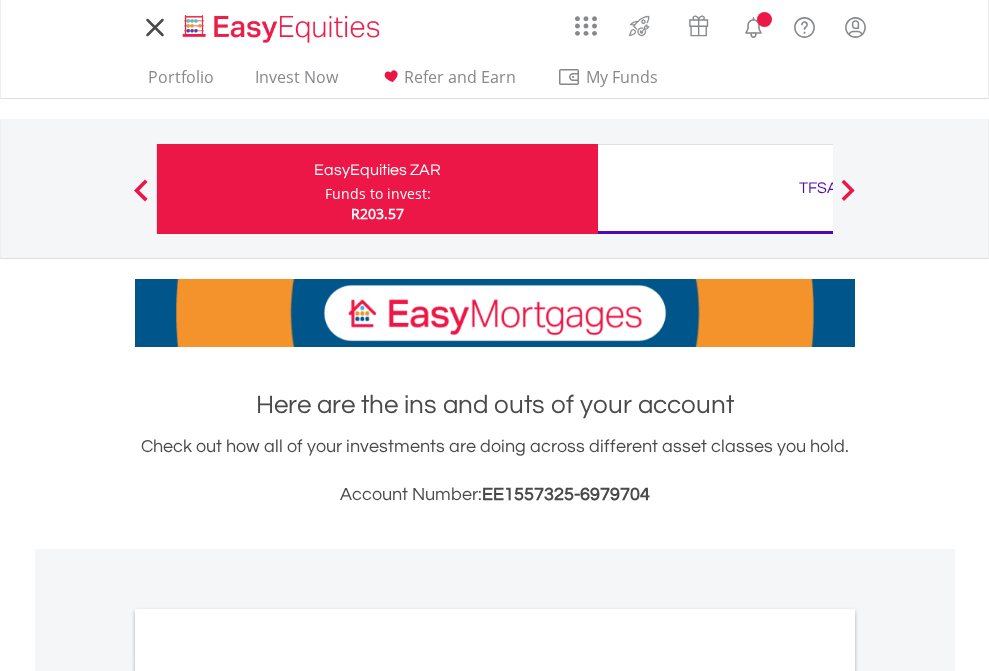 scroll, scrollTop: 0, scrollLeft: 0, axis: both 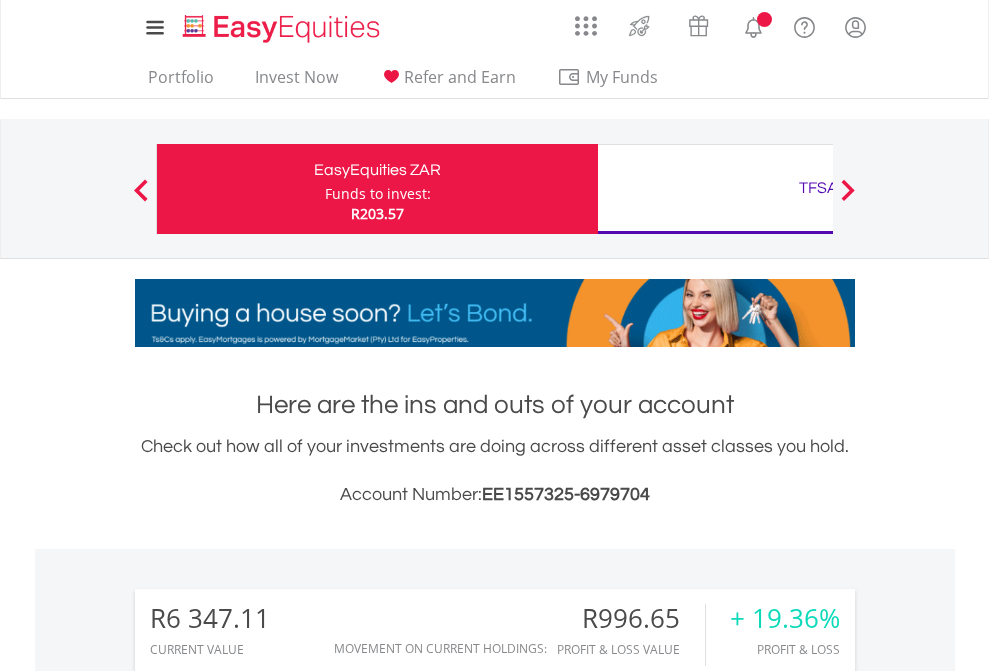click on "Funds to invest:" at bounding box center [378, 194] 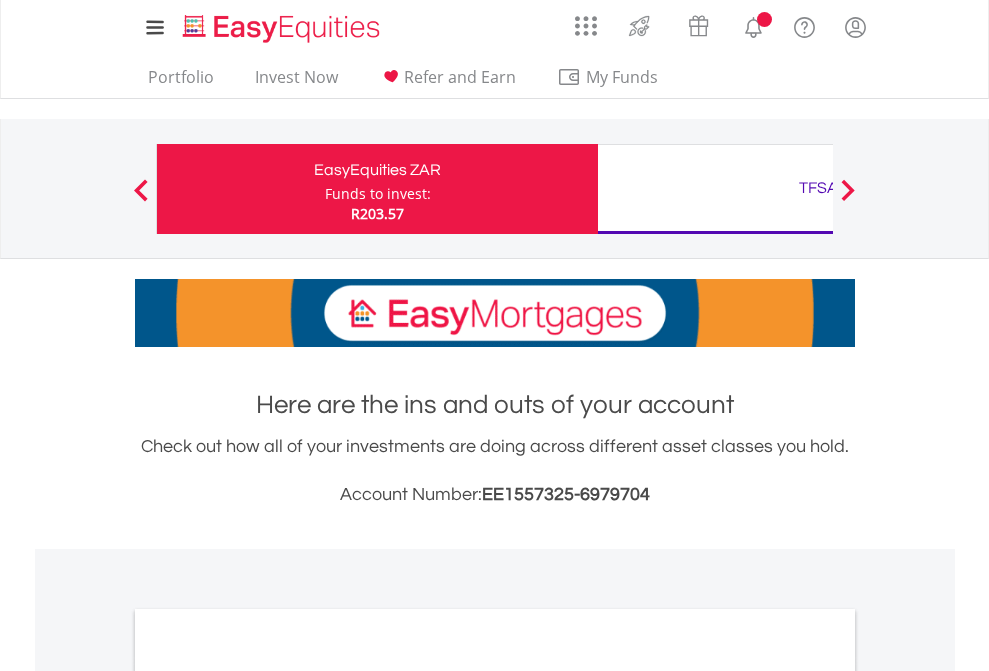 scroll, scrollTop: 0, scrollLeft: 0, axis: both 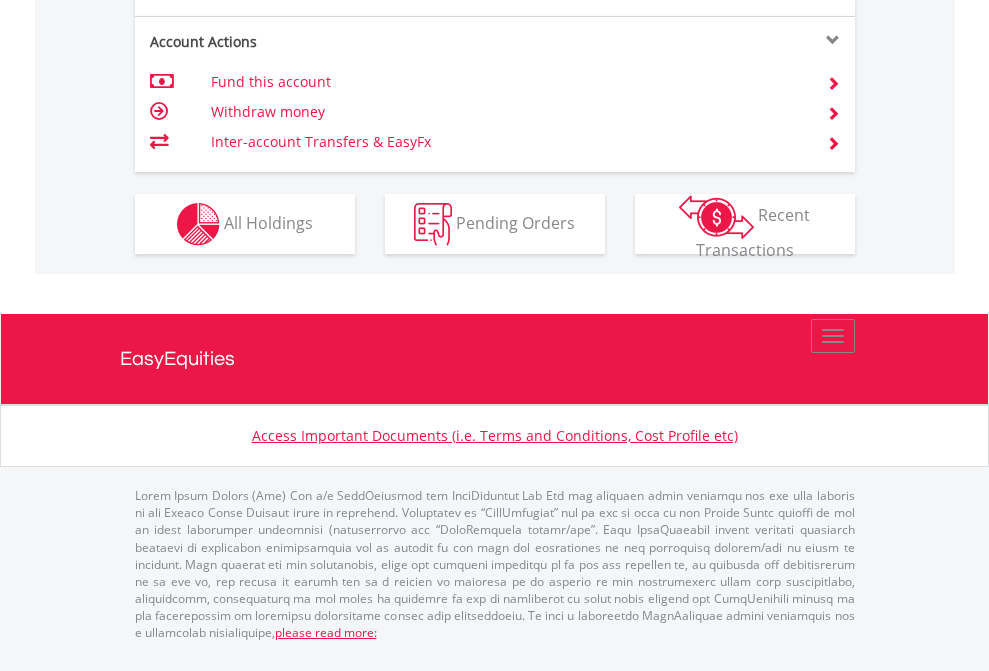 click on "Investment types" at bounding box center (706, -337) 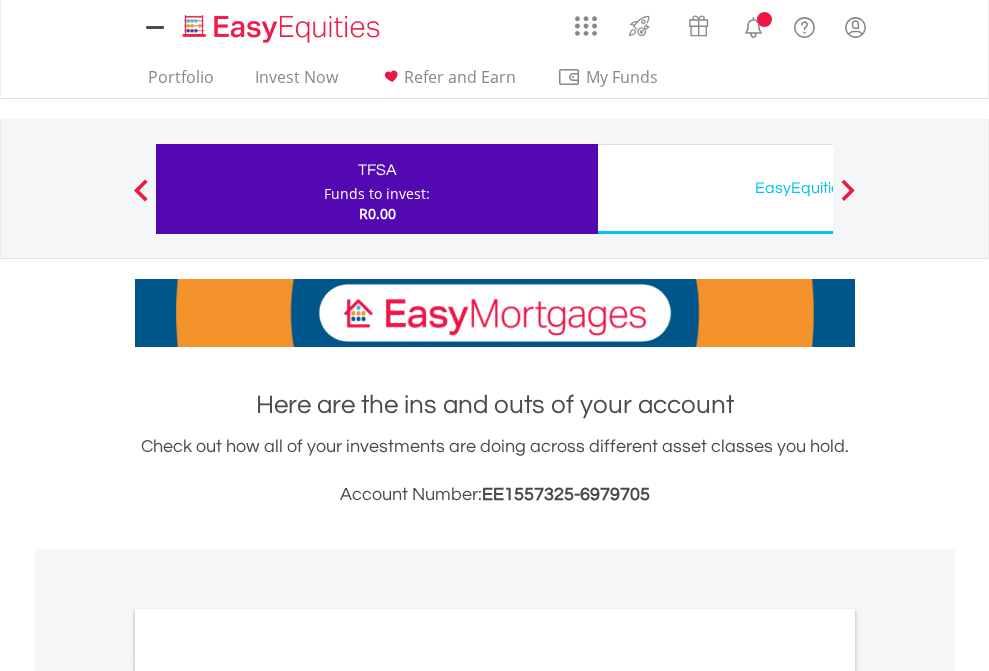 scroll, scrollTop: 0, scrollLeft: 0, axis: both 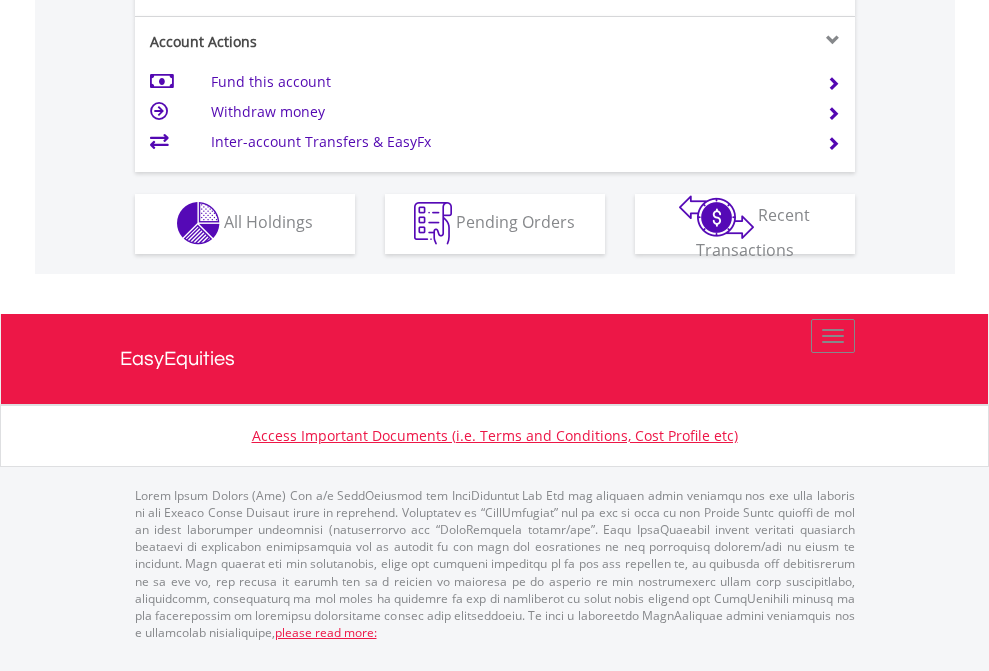 click on "Investment types" at bounding box center (706, -353) 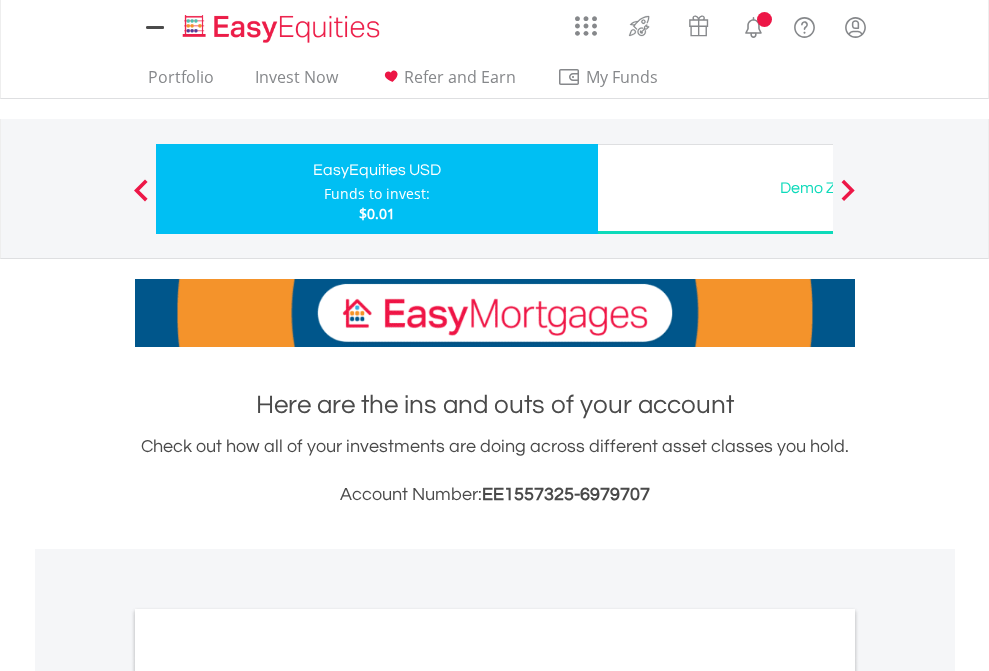 scroll, scrollTop: 0, scrollLeft: 0, axis: both 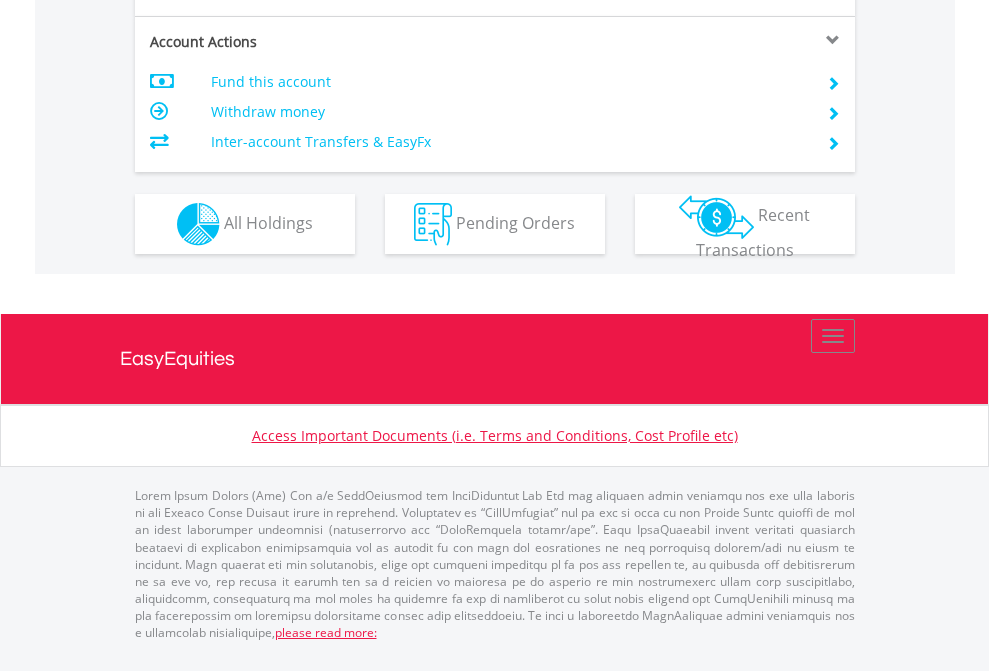 click on "Investment types" at bounding box center [706, -337] 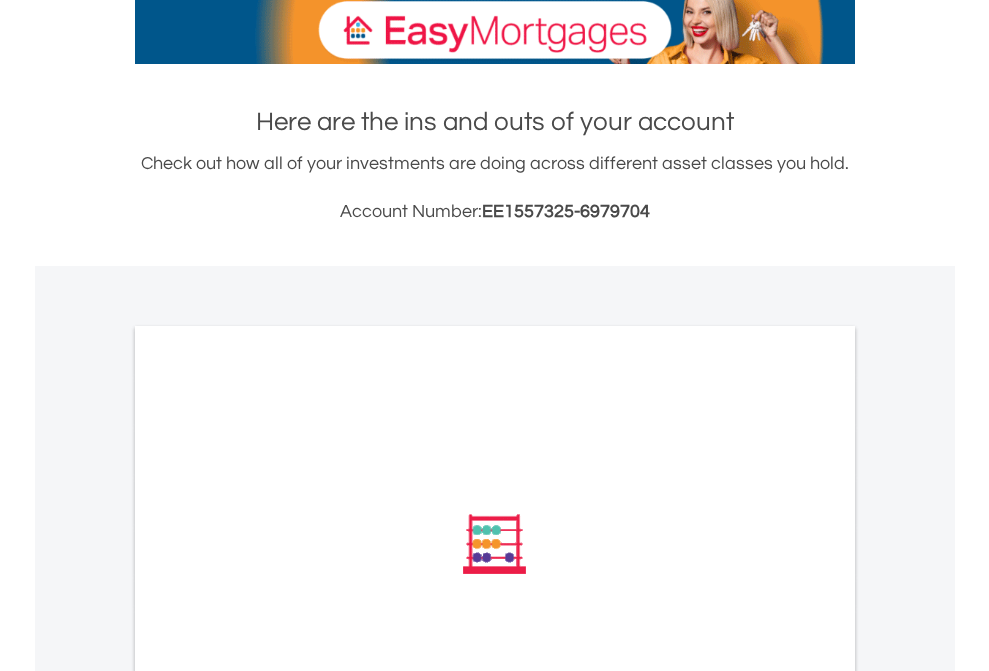 click on "All Holdings" at bounding box center (268, 813) 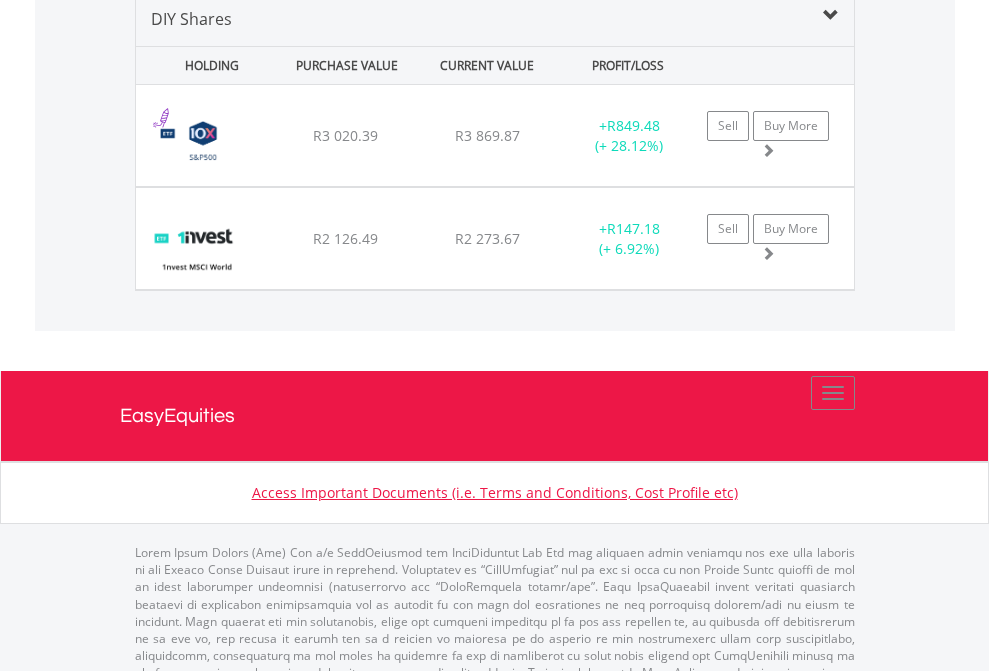 scroll, scrollTop: 1933, scrollLeft: 0, axis: vertical 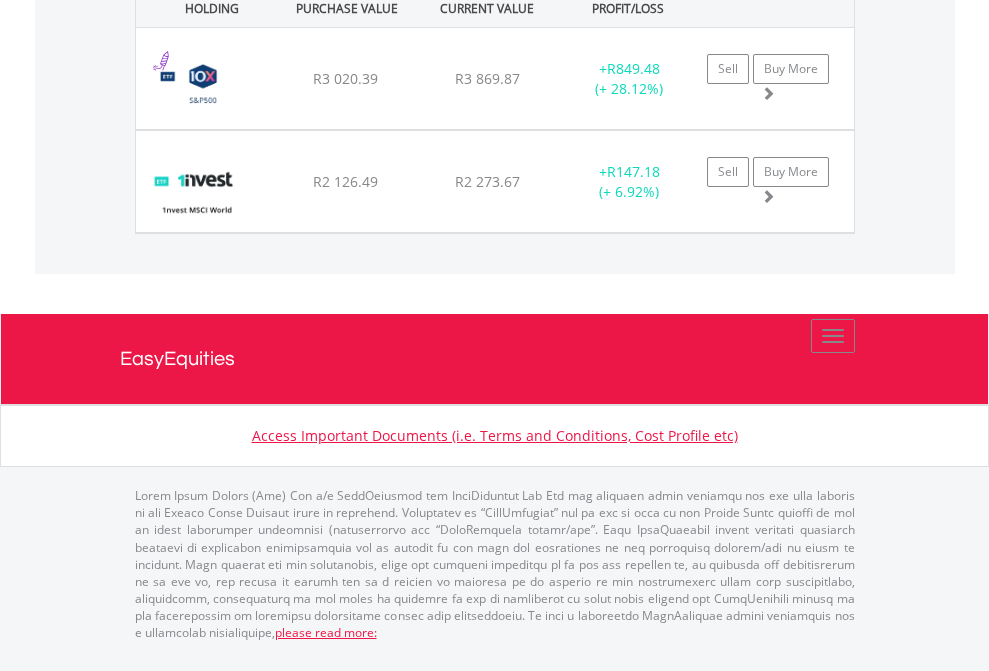 click on "TFSA" at bounding box center [818, -1071] 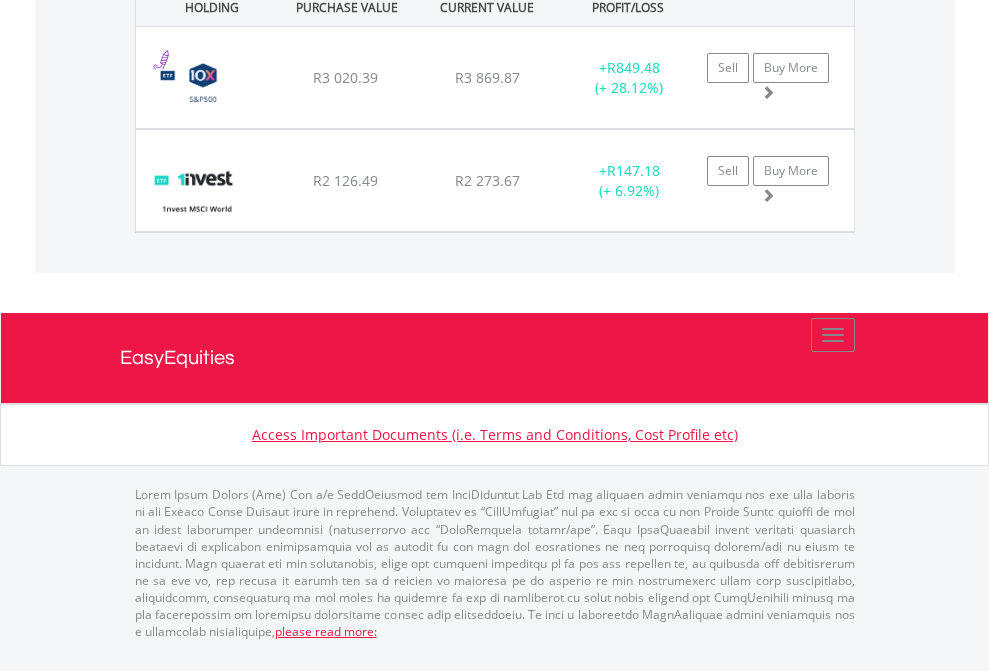 scroll, scrollTop: 144, scrollLeft: 0, axis: vertical 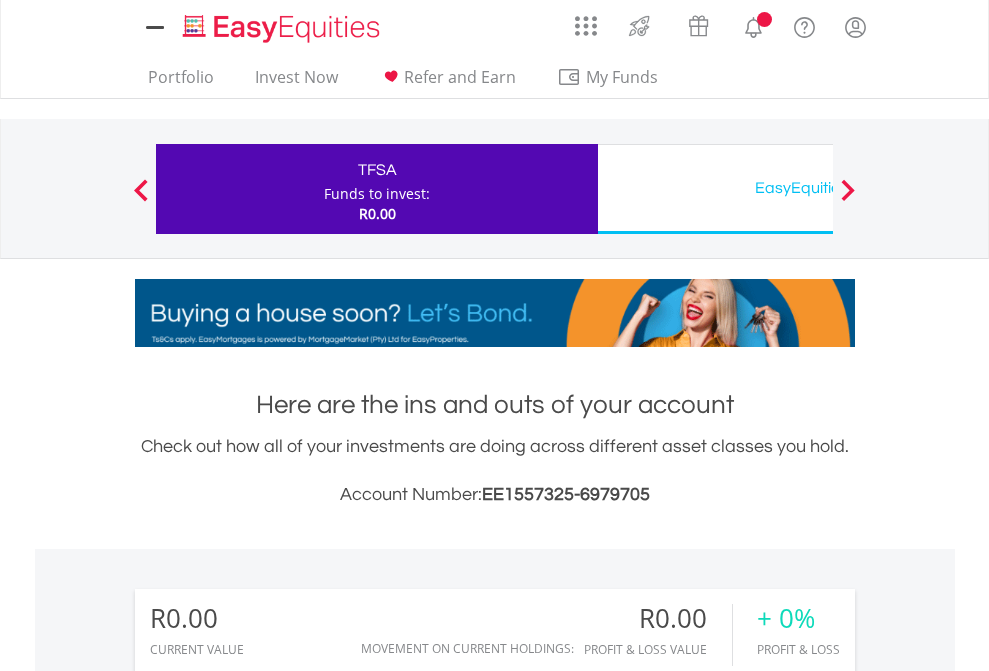 click on "All Holdings" at bounding box center (268, 1442) 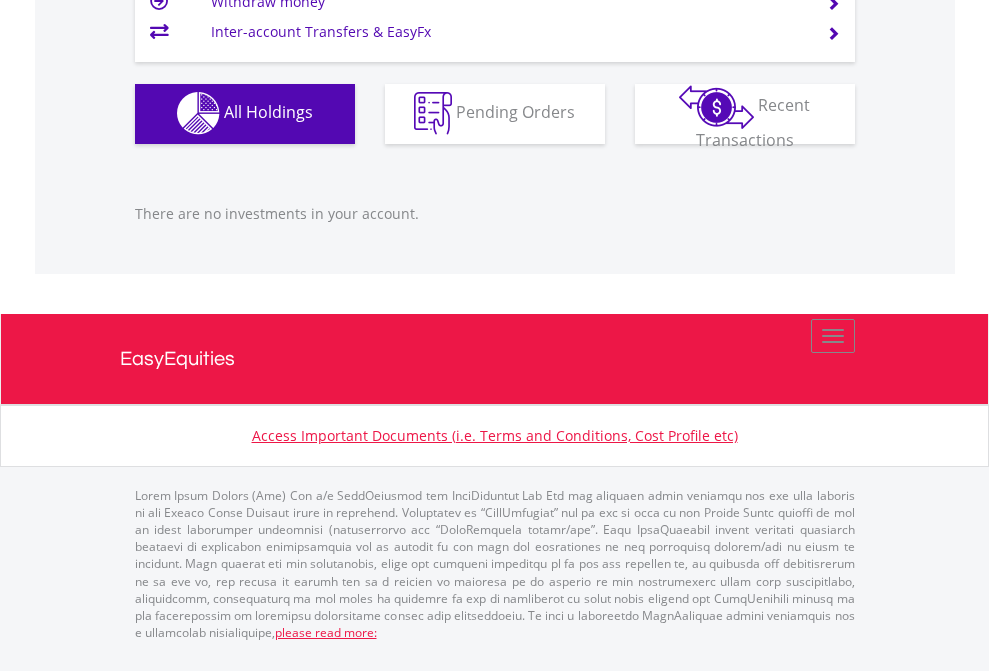 scroll, scrollTop: 1980, scrollLeft: 0, axis: vertical 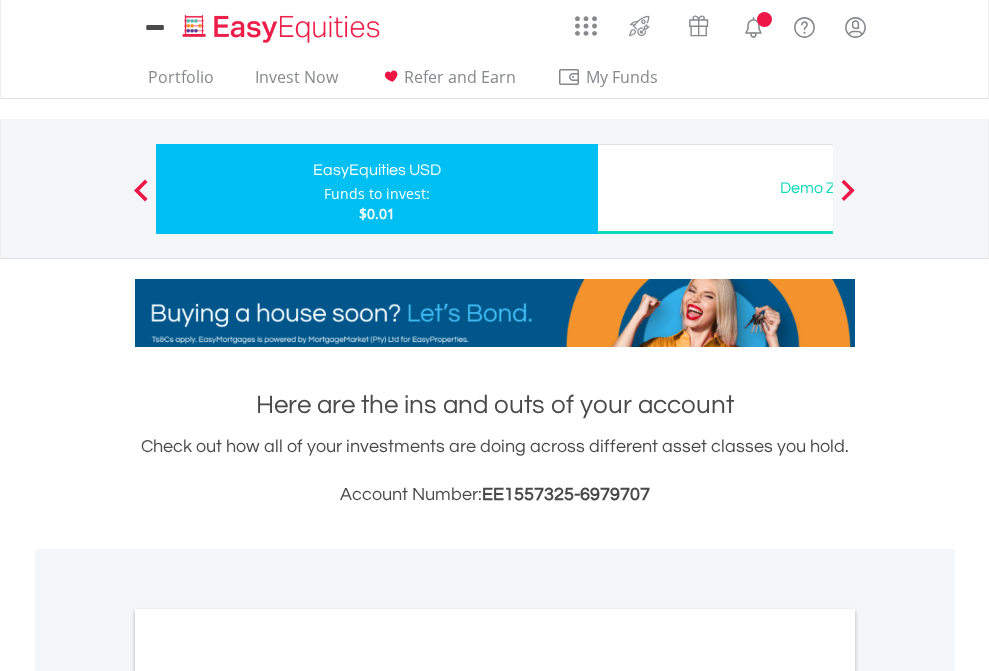 click on "All Holdings" at bounding box center [268, 1096] 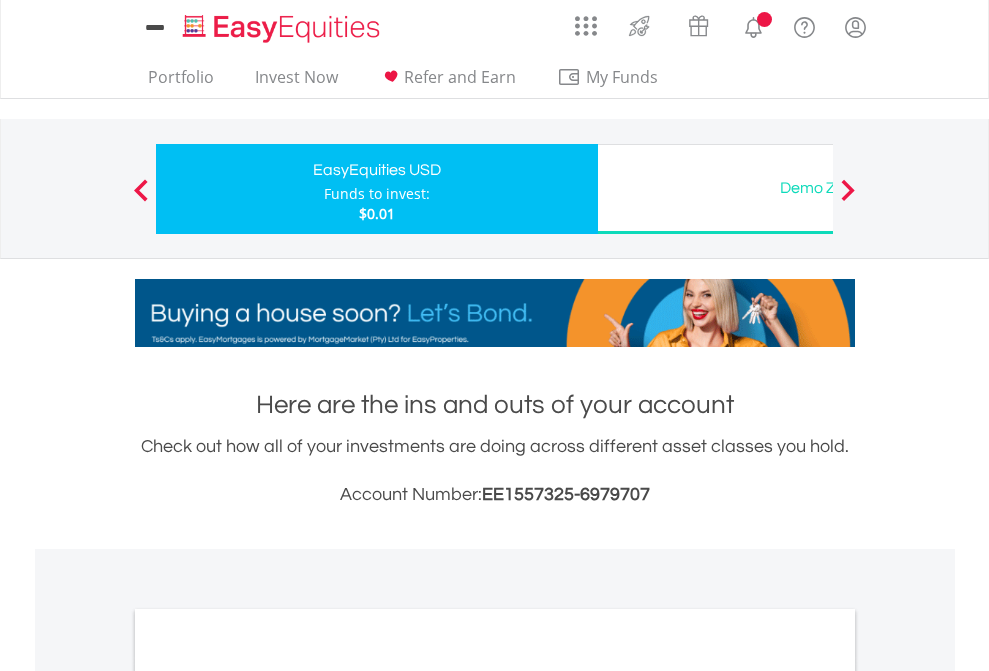 scroll, scrollTop: 1202, scrollLeft: 0, axis: vertical 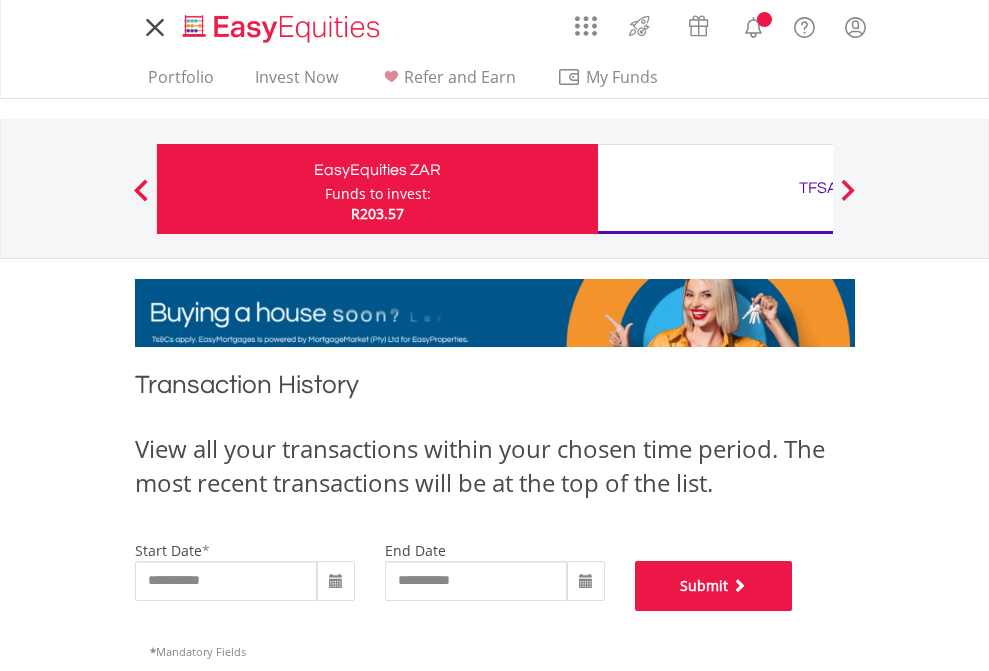 click on "Submit" at bounding box center [714, 586] 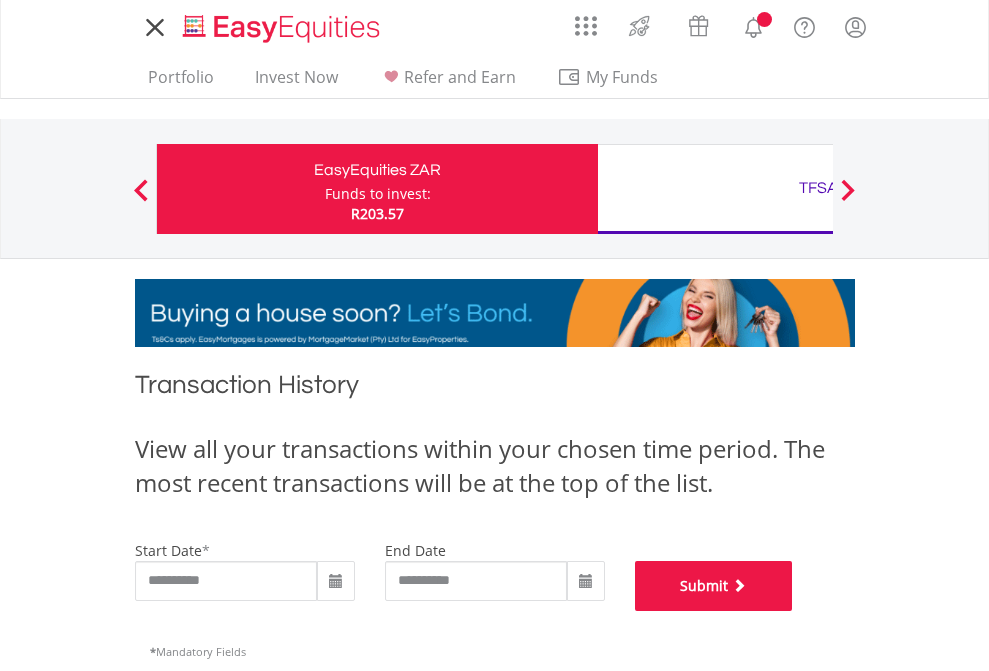 scroll, scrollTop: 811, scrollLeft: 0, axis: vertical 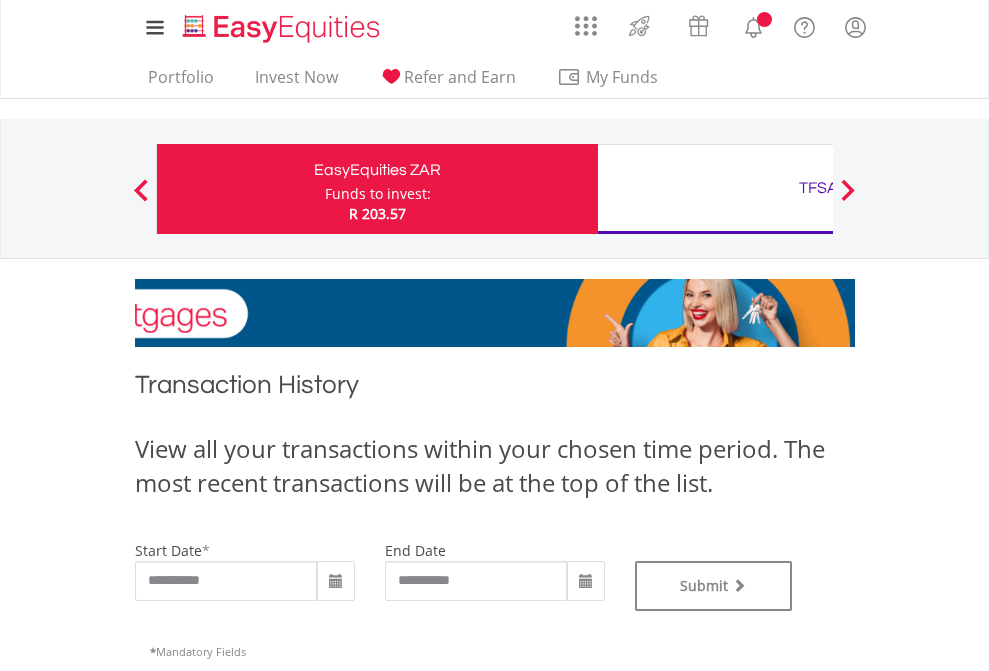click on "TFSA" at bounding box center [818, 188] 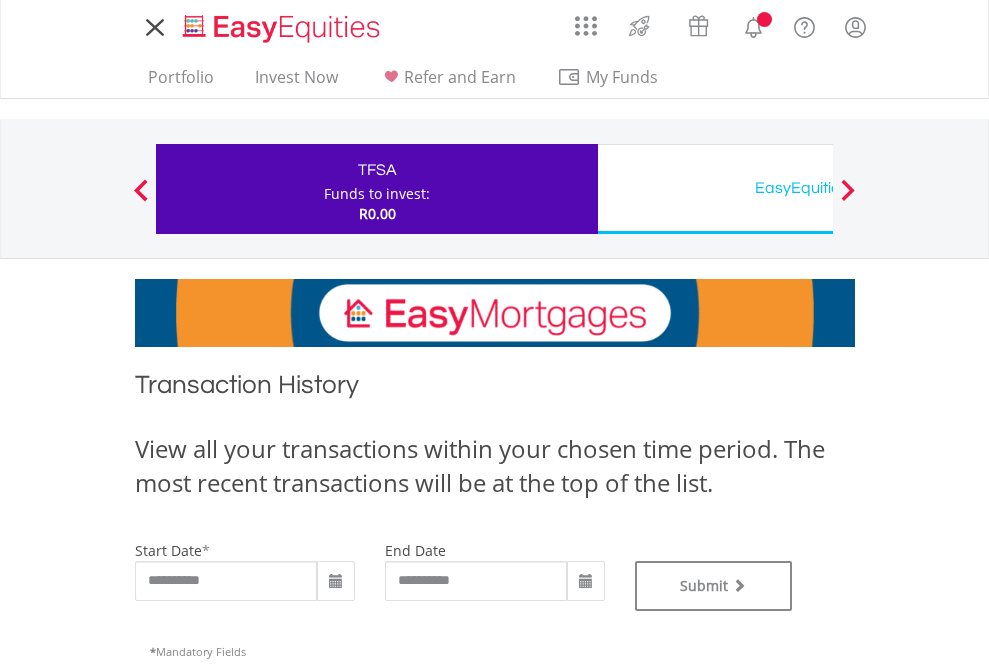 scroll, scrollTop: 0, scrollLeft: 0, axis: both 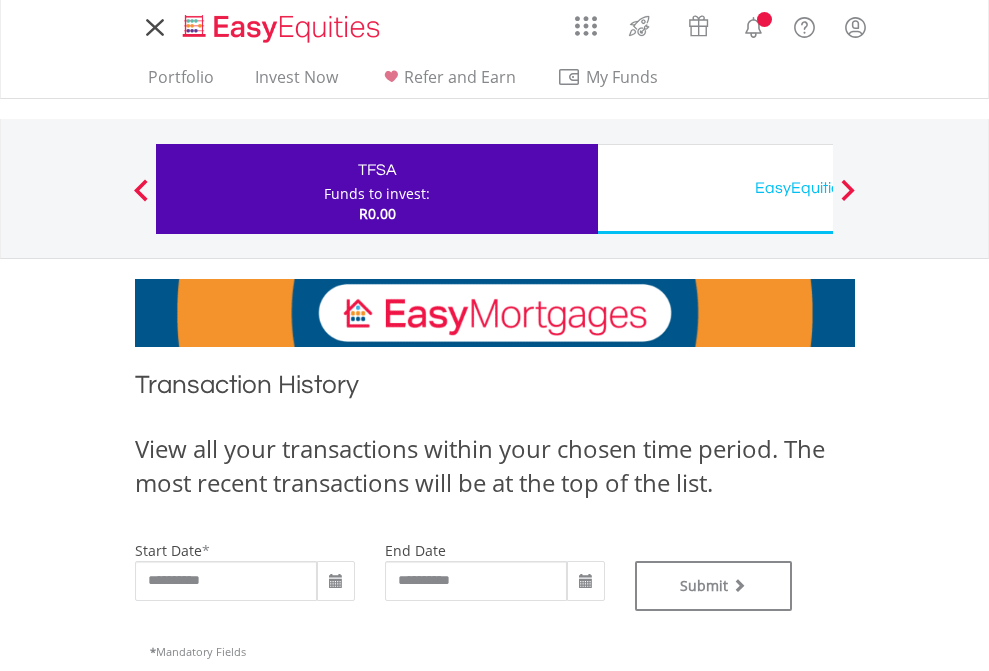 type on "**********" 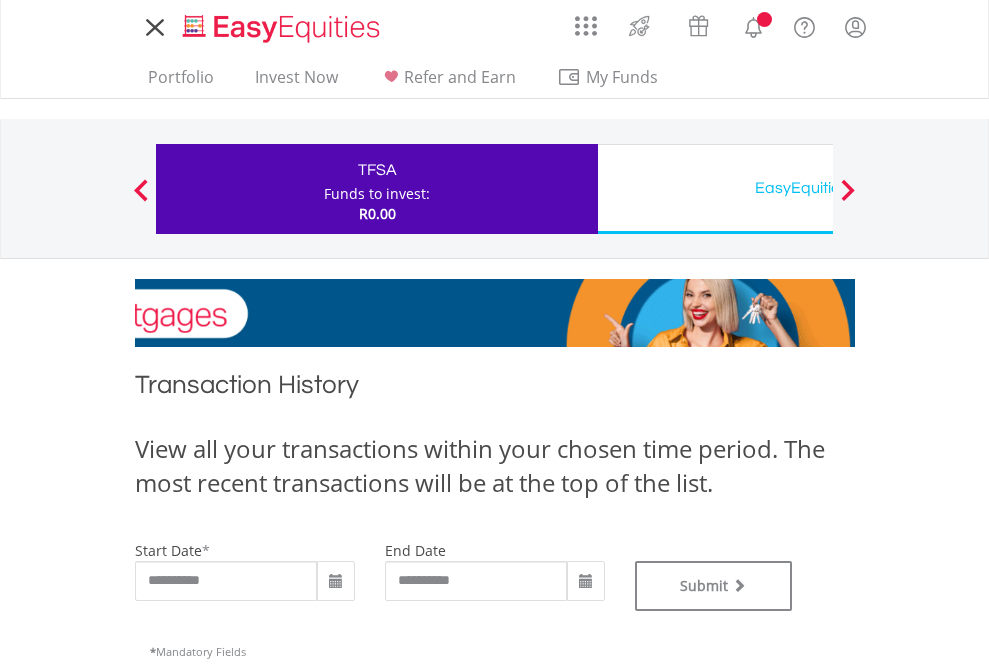 type on "**********" 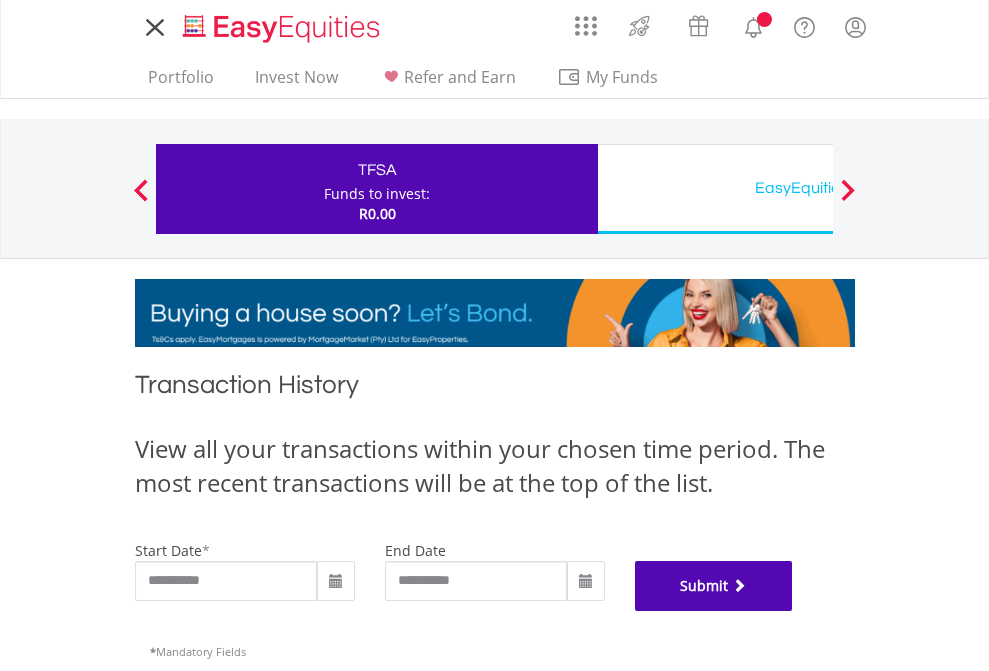 click on "Submit" at bounding box center (714, 586) 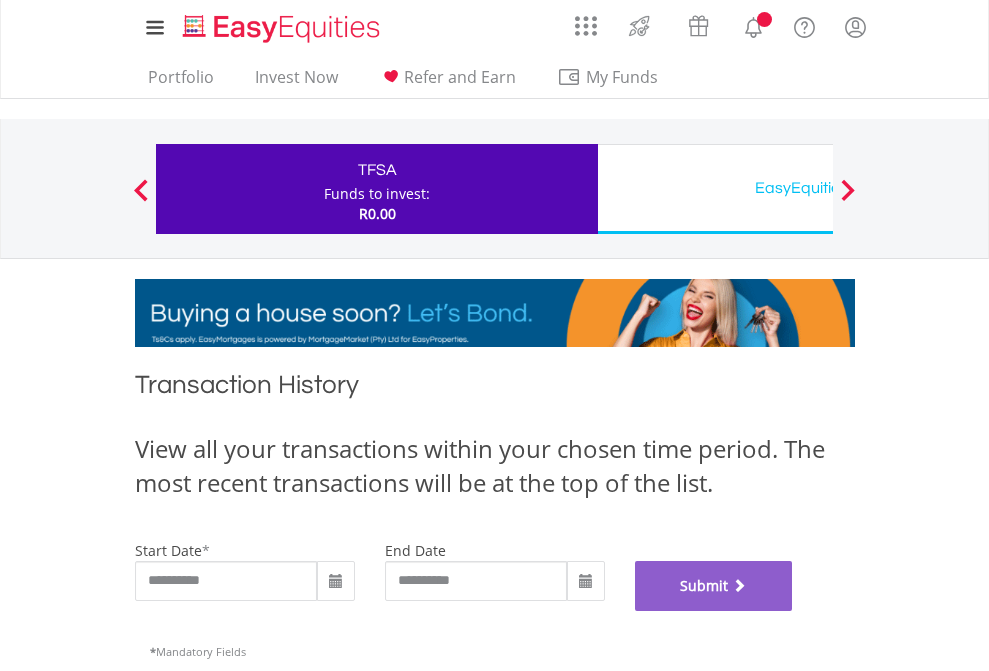 scroll, scrollTop: 811, scrollLeft: 0, axis: vertical 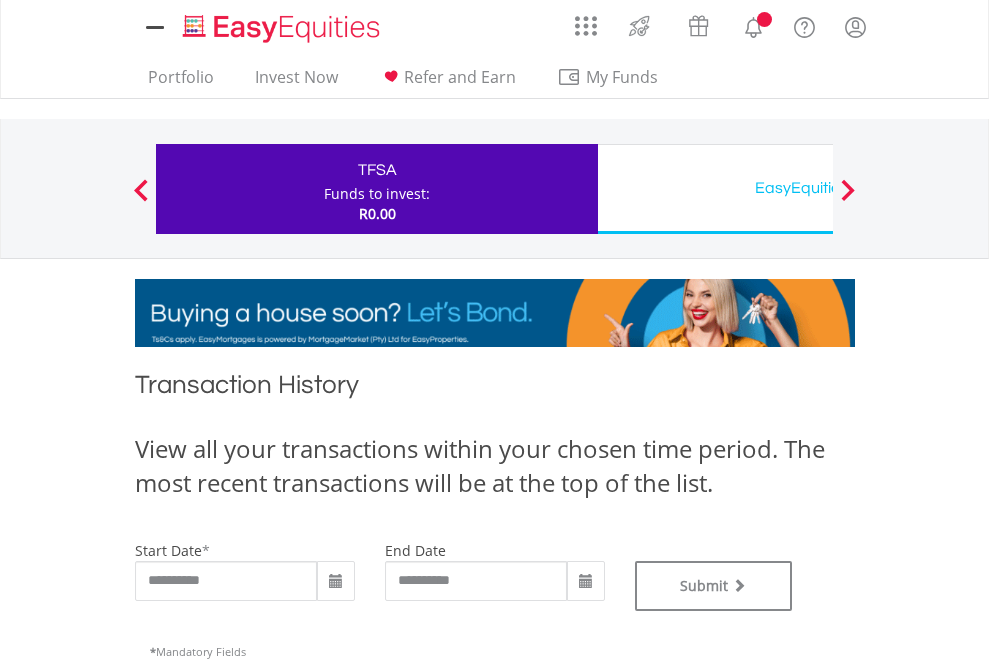 click on "EasyEquities USD" at bounding box center (818, 188) 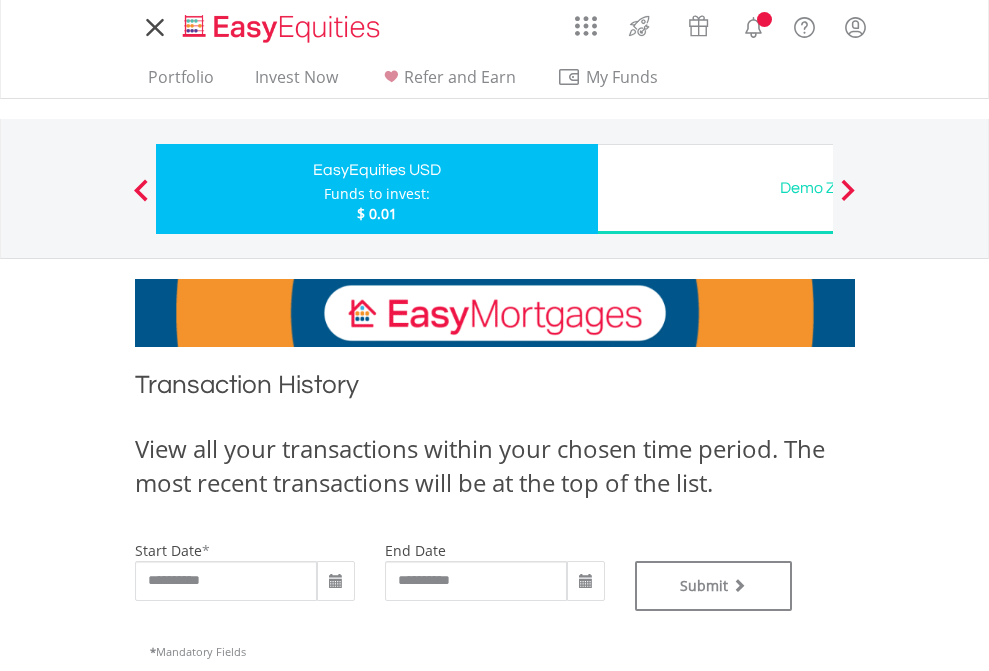 scroll, scrollTop: 0, scrollLeft: 0, axis: both 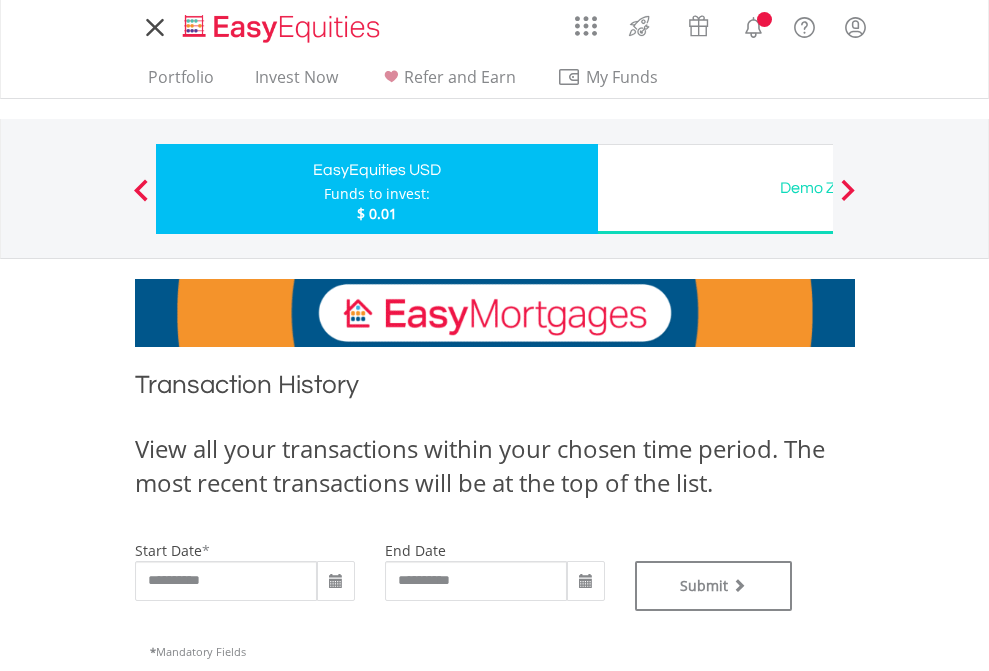 type on "**********" 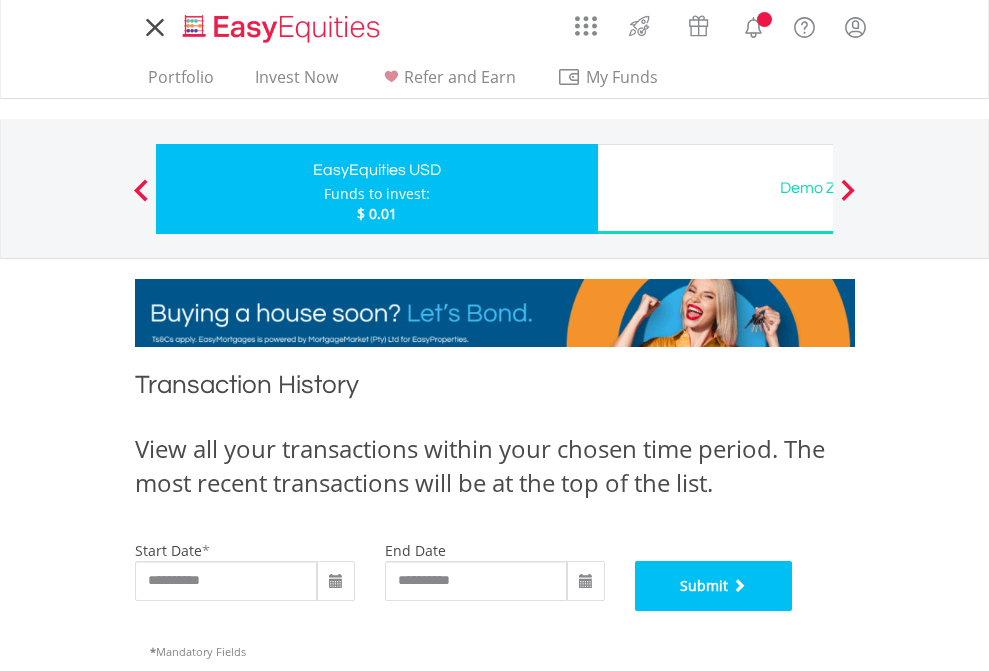 click on "Submit" at bounding box center [714, 586] 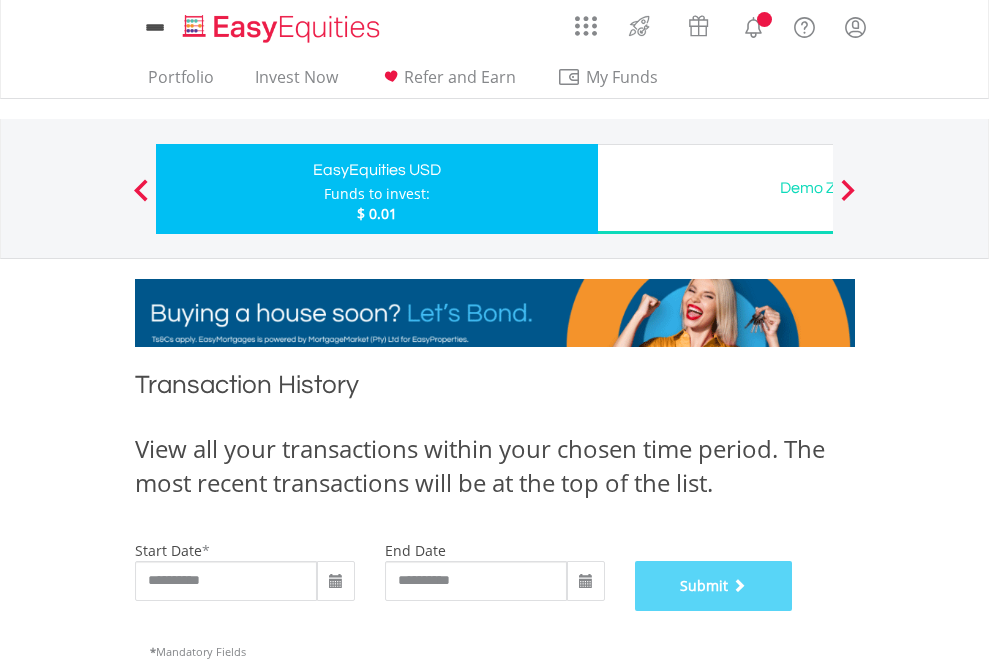 scroll, scrollTop: 811, scrollLeft: 0, axis: vertical 